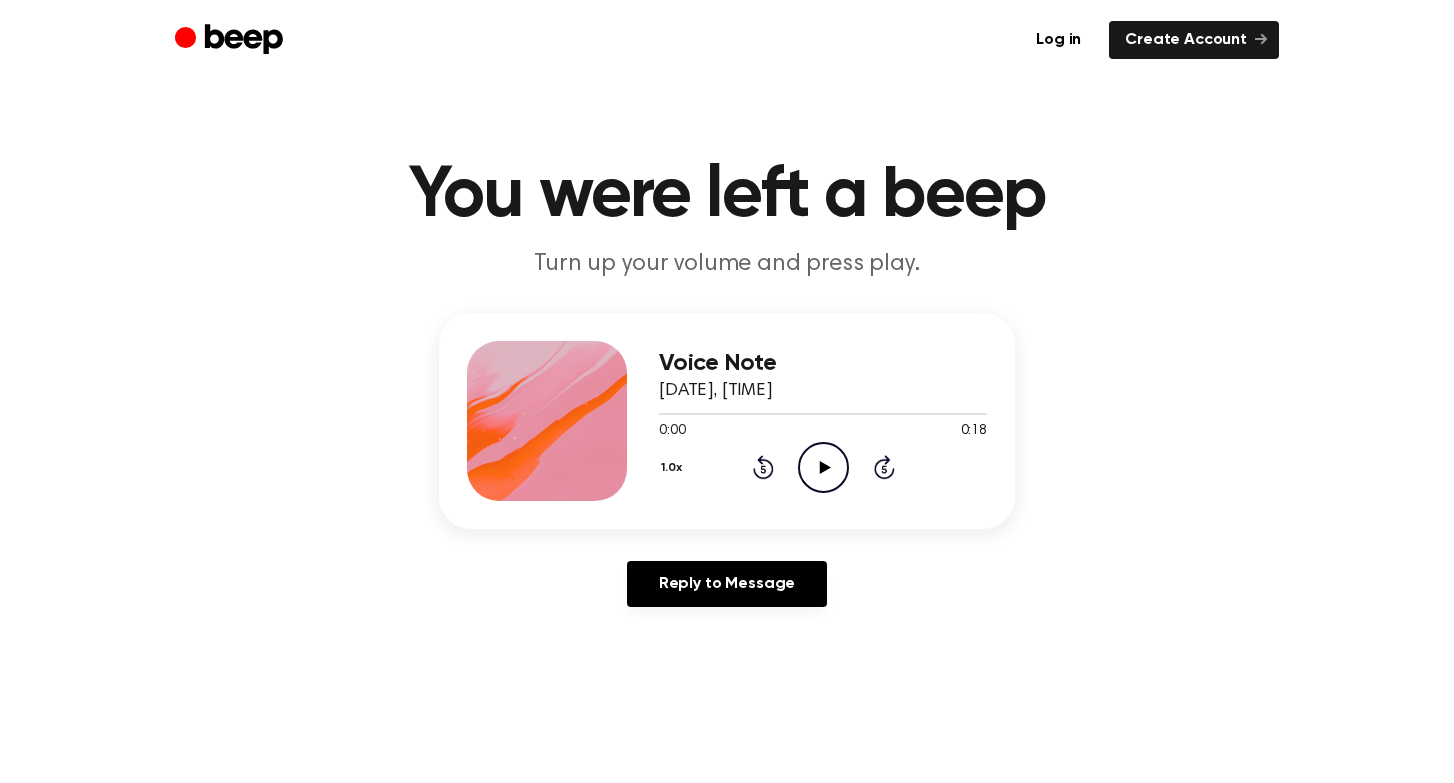 scroll, scrollTop: 0, scrollLeft: 0, axis: both 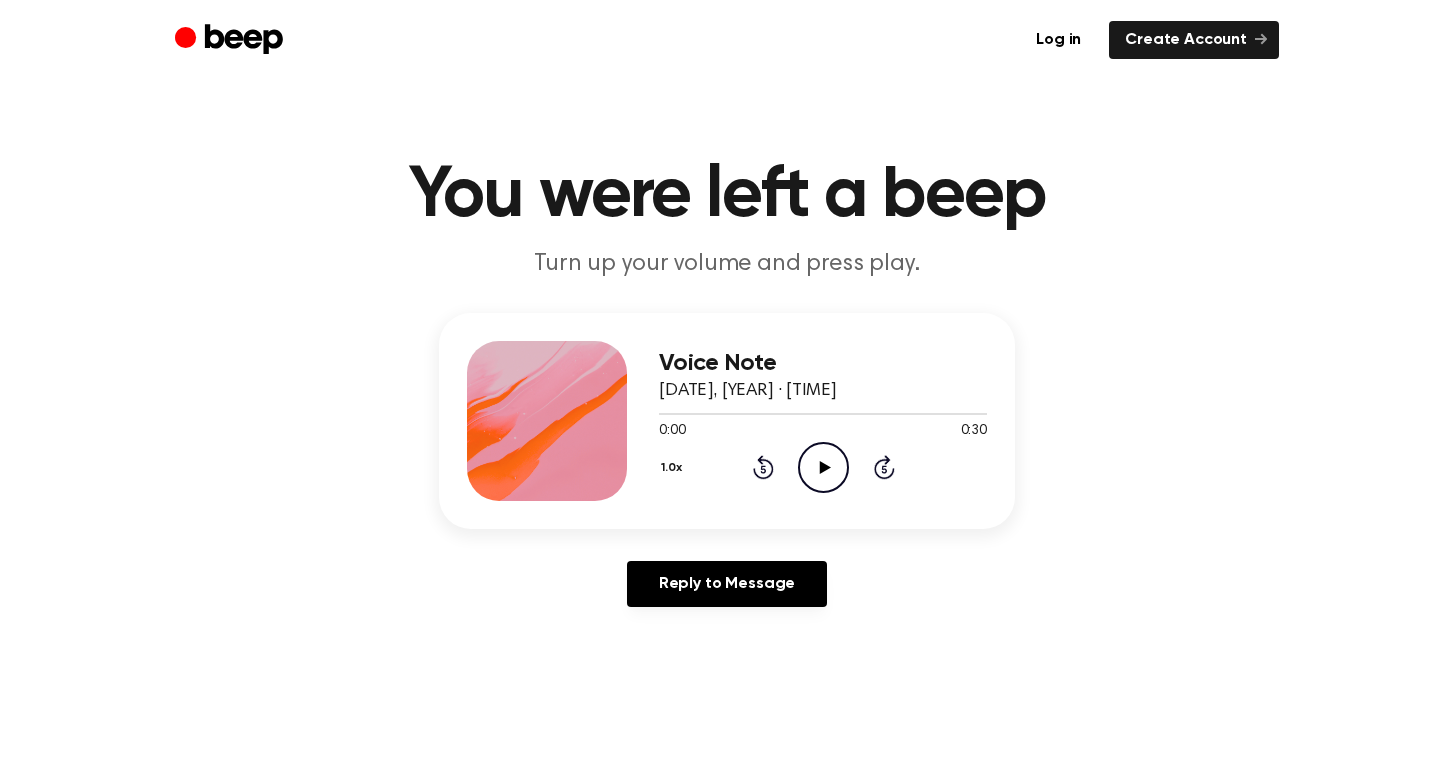 click 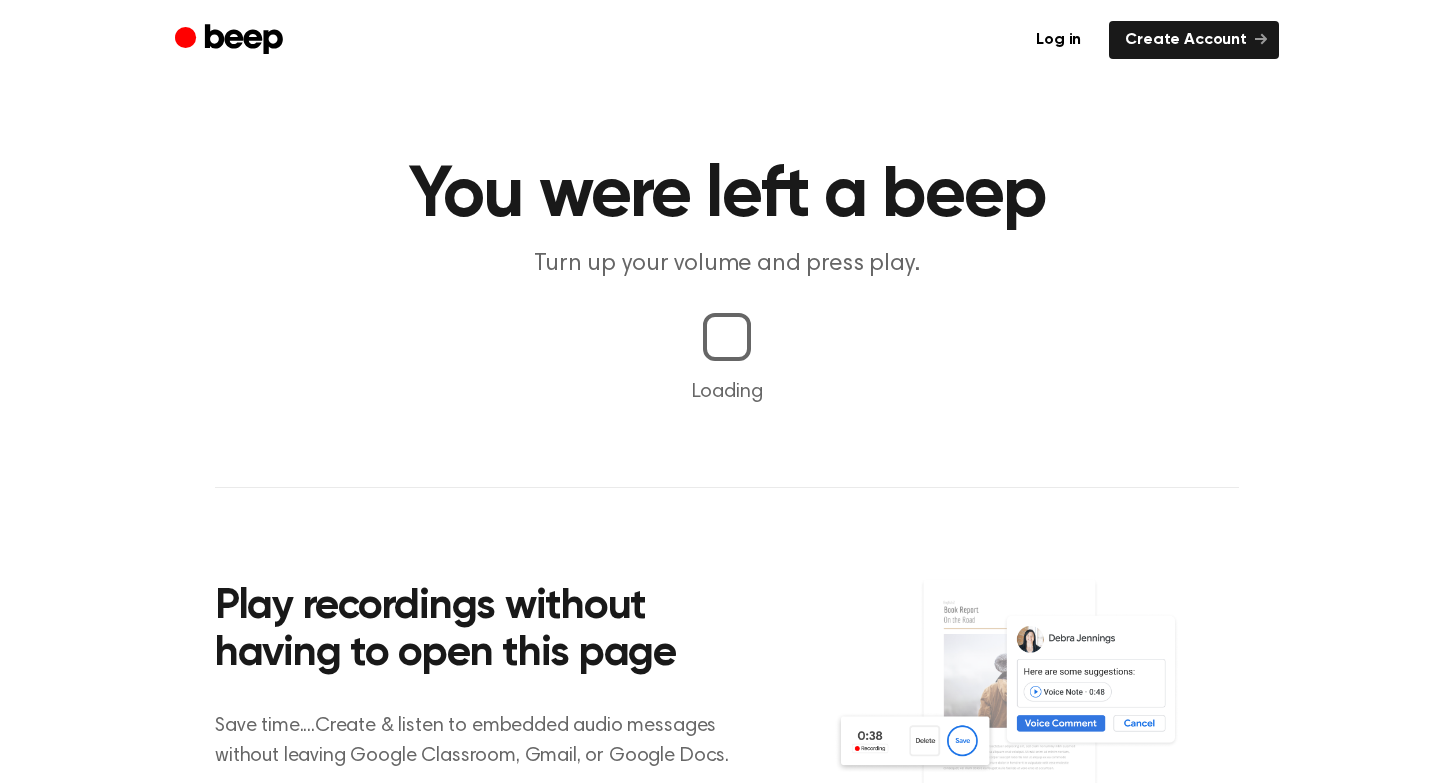 scroll, scrollTop: 0, scrollLeft: 0, axis: both 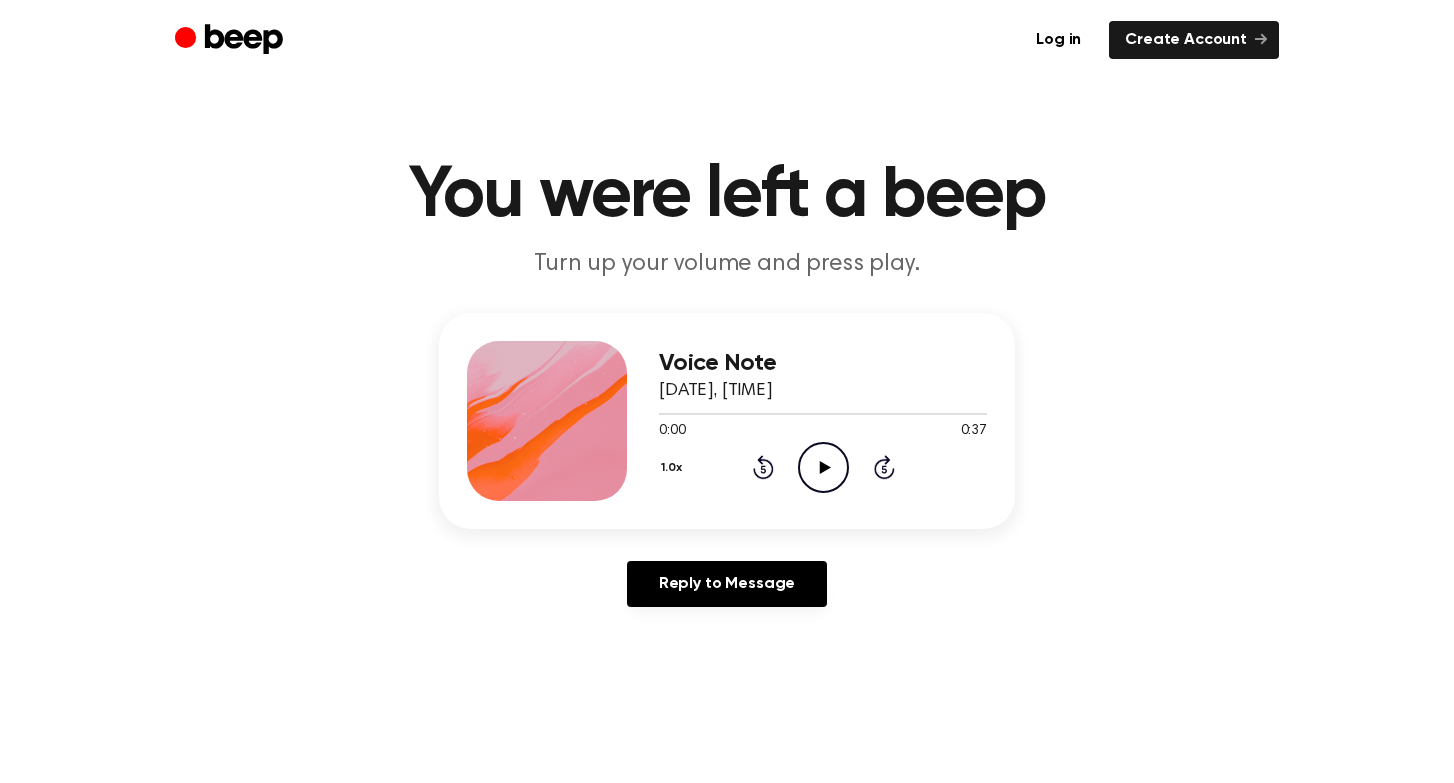 click on "Play Audio" 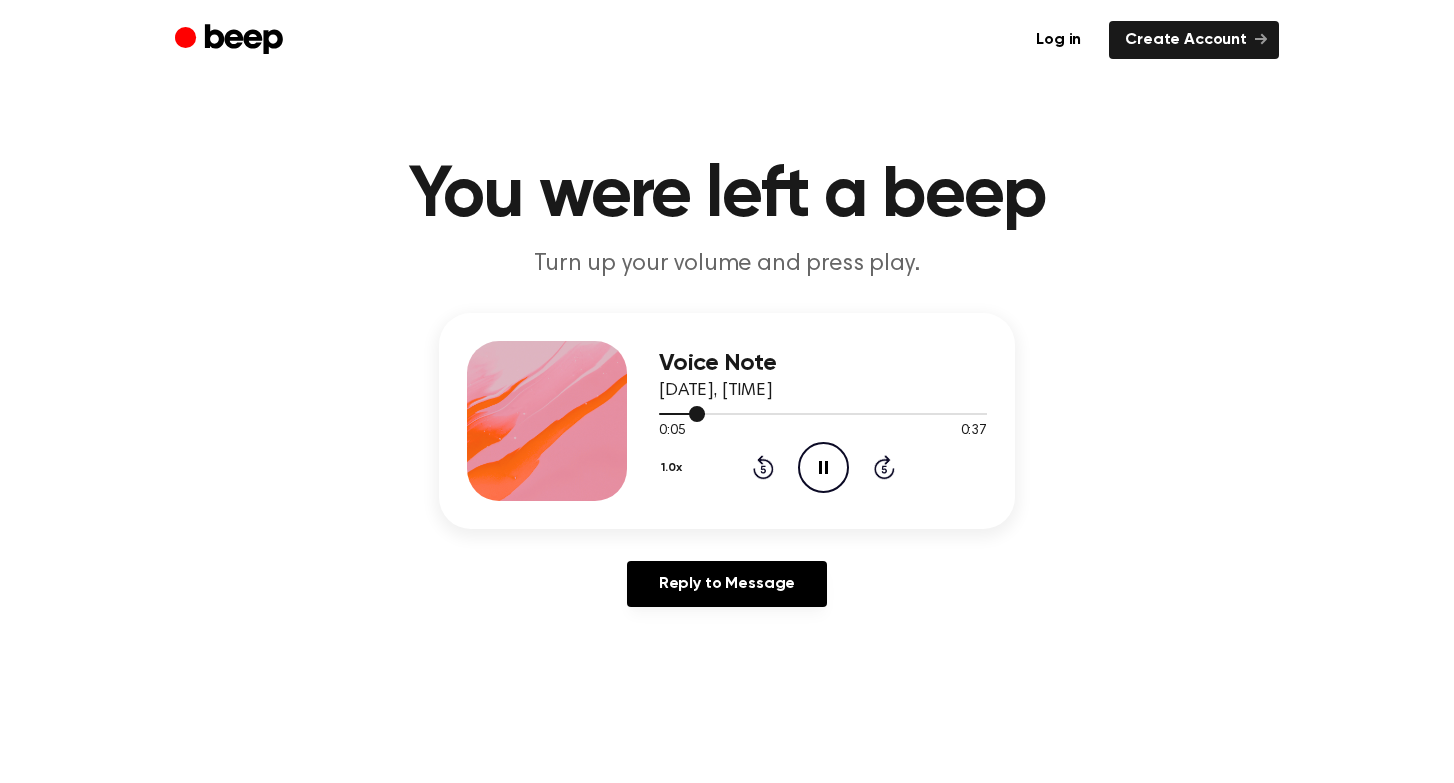 click at bounding box center (682, 414) 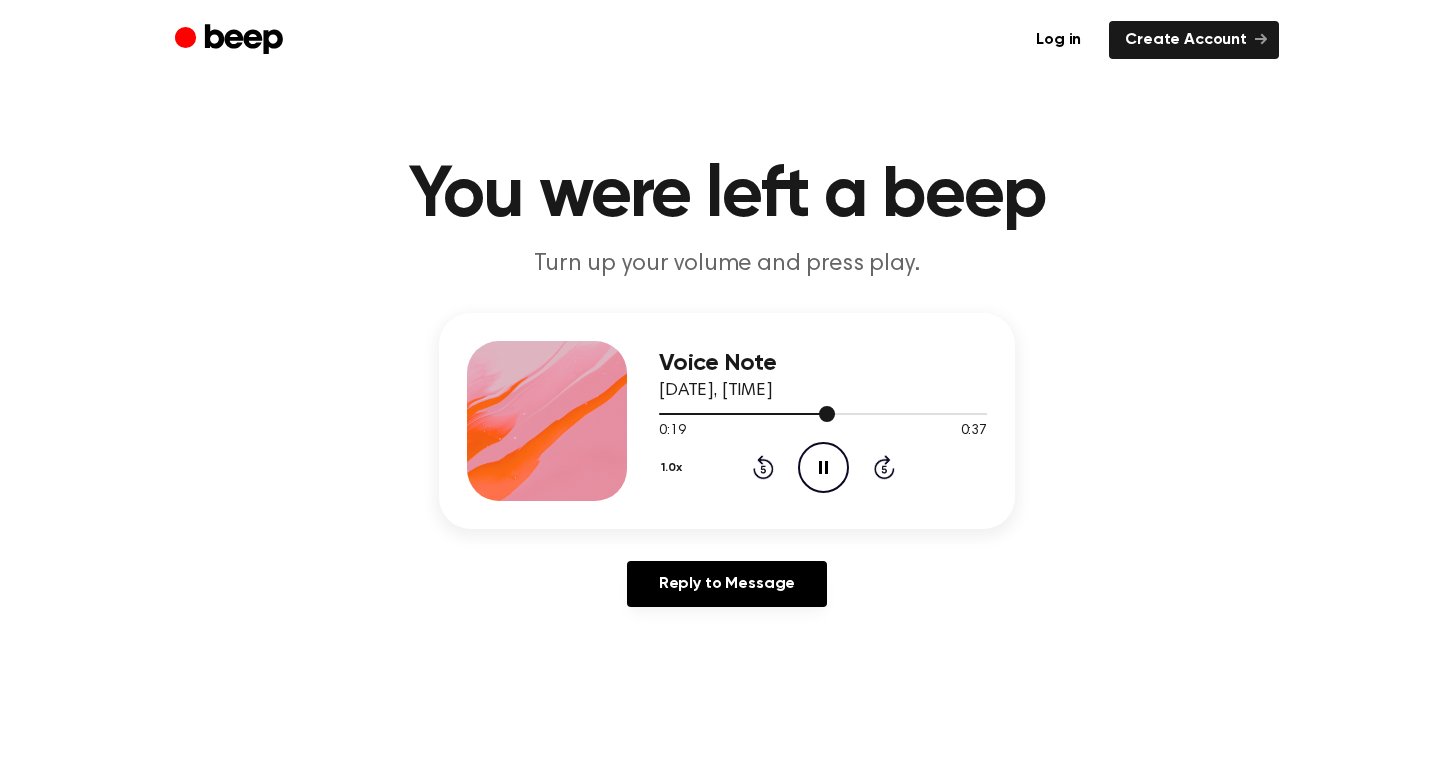 click at bounding box center [823, 413] 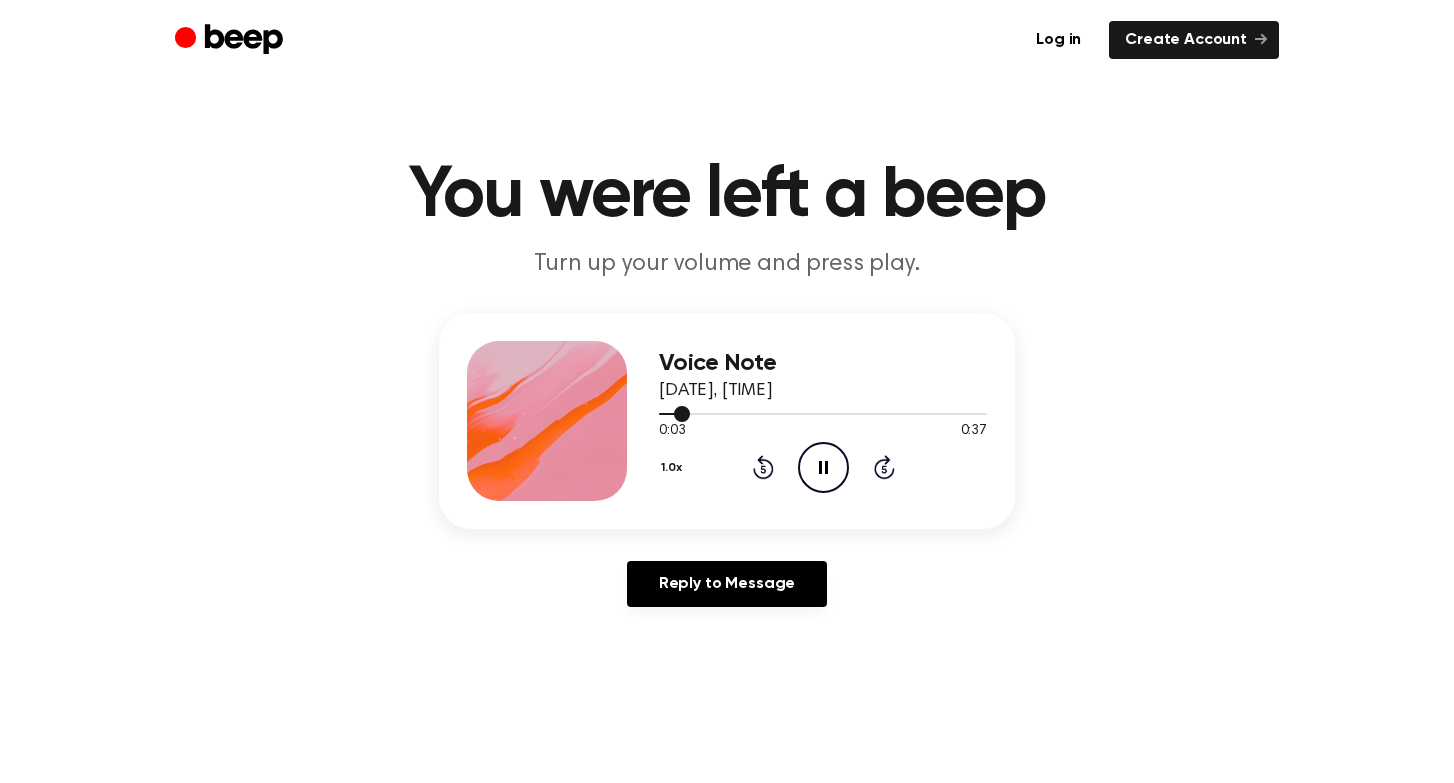 click at bounding box center [823, 413] 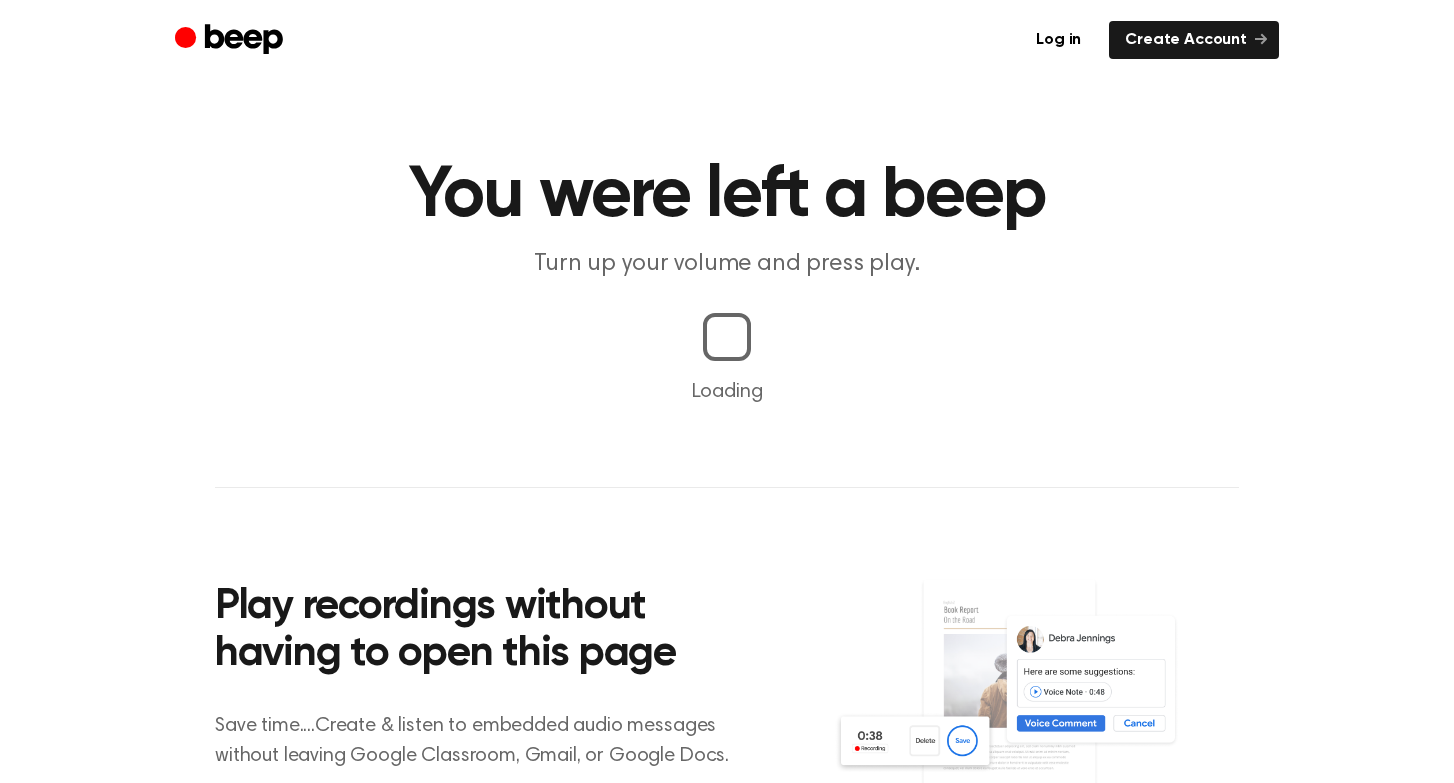 scroll, scrollTop: 0, scrollLeft: 0, axis: both 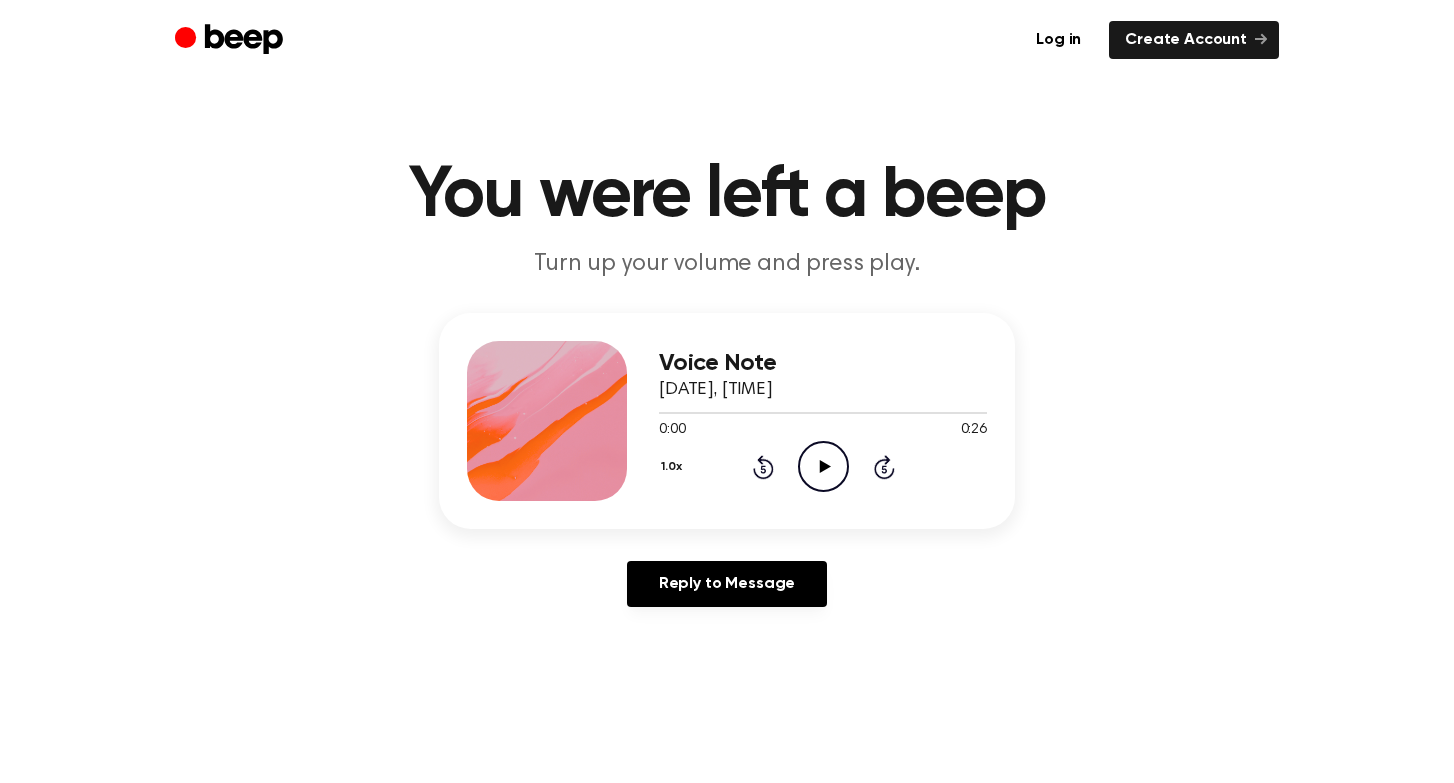 click on "Play Audio" 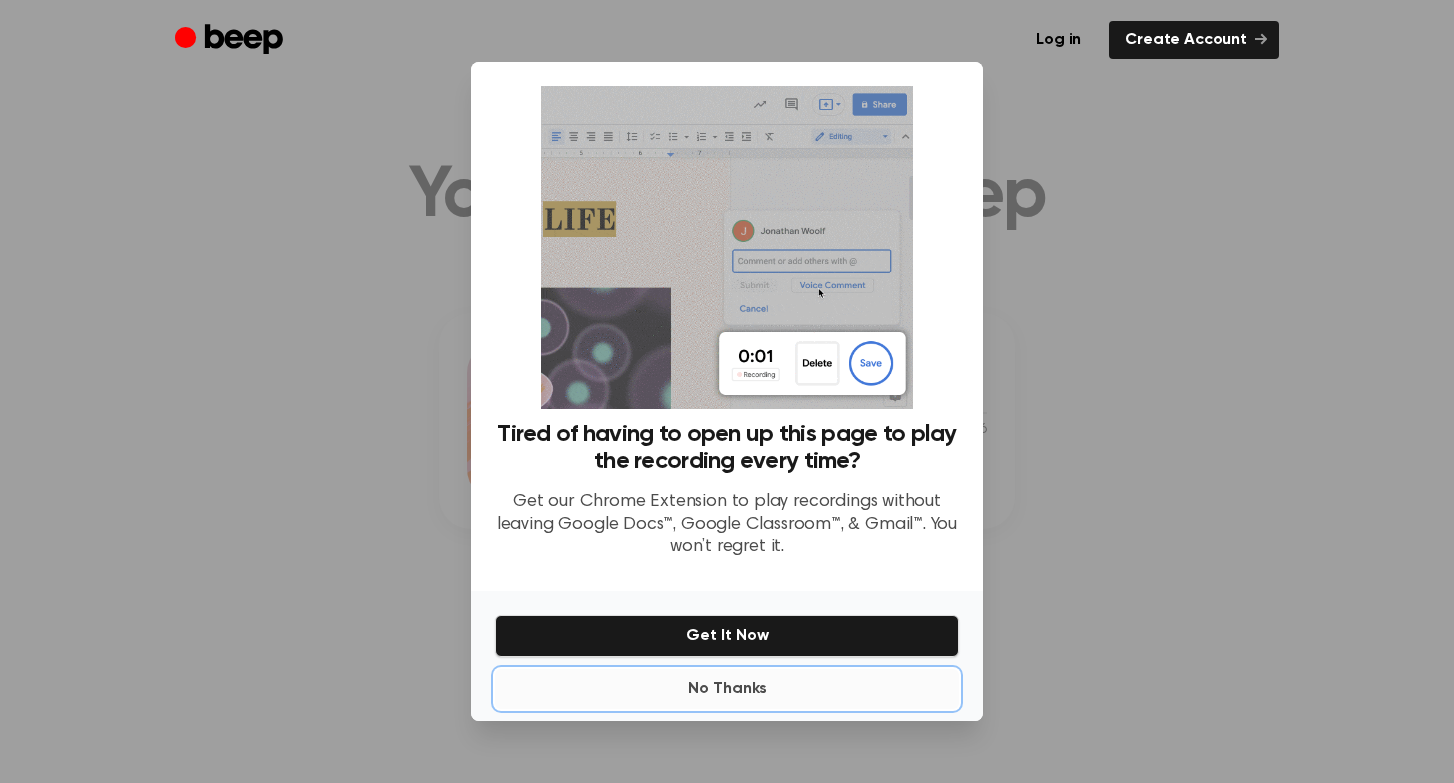click on "No Thanks" at bounding box center [727, 689] 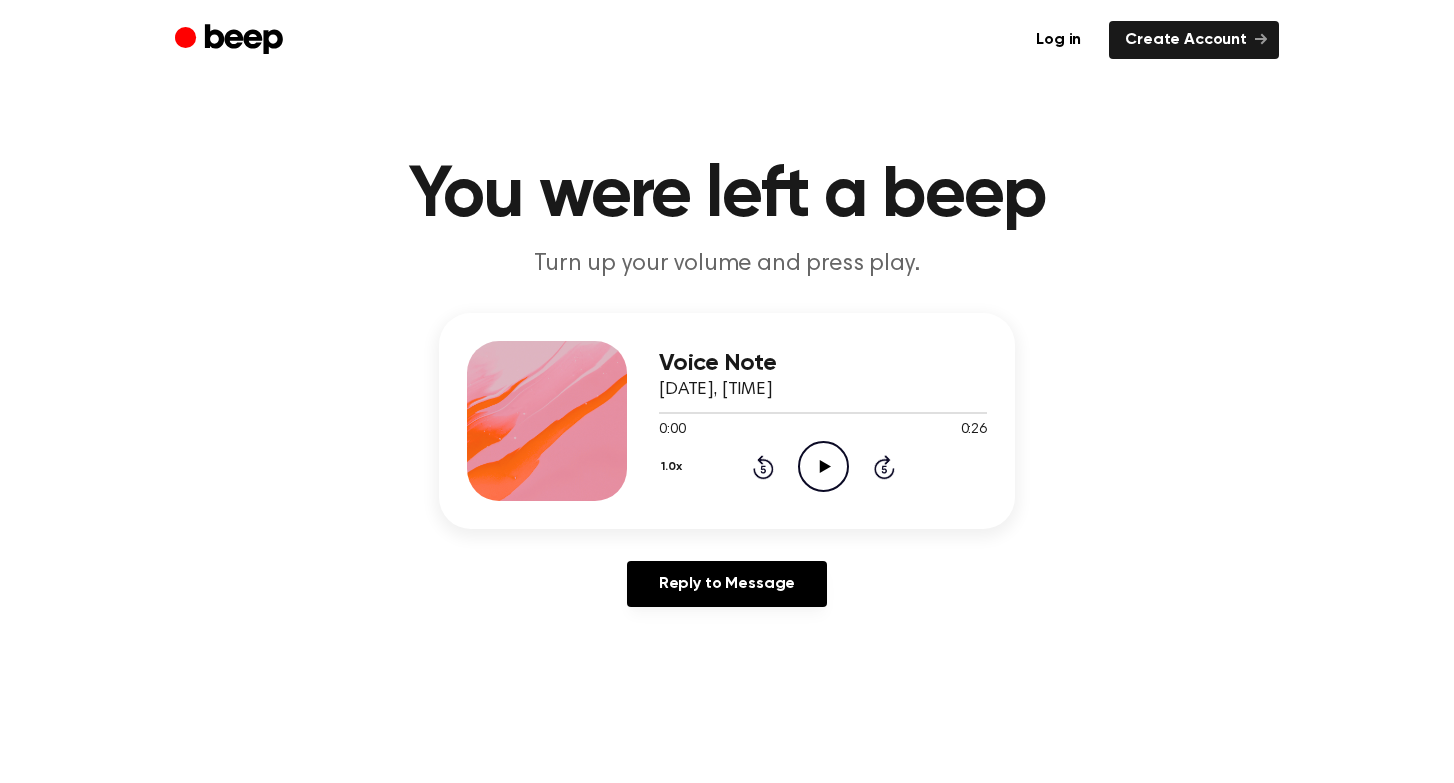 click on "Play Audio" 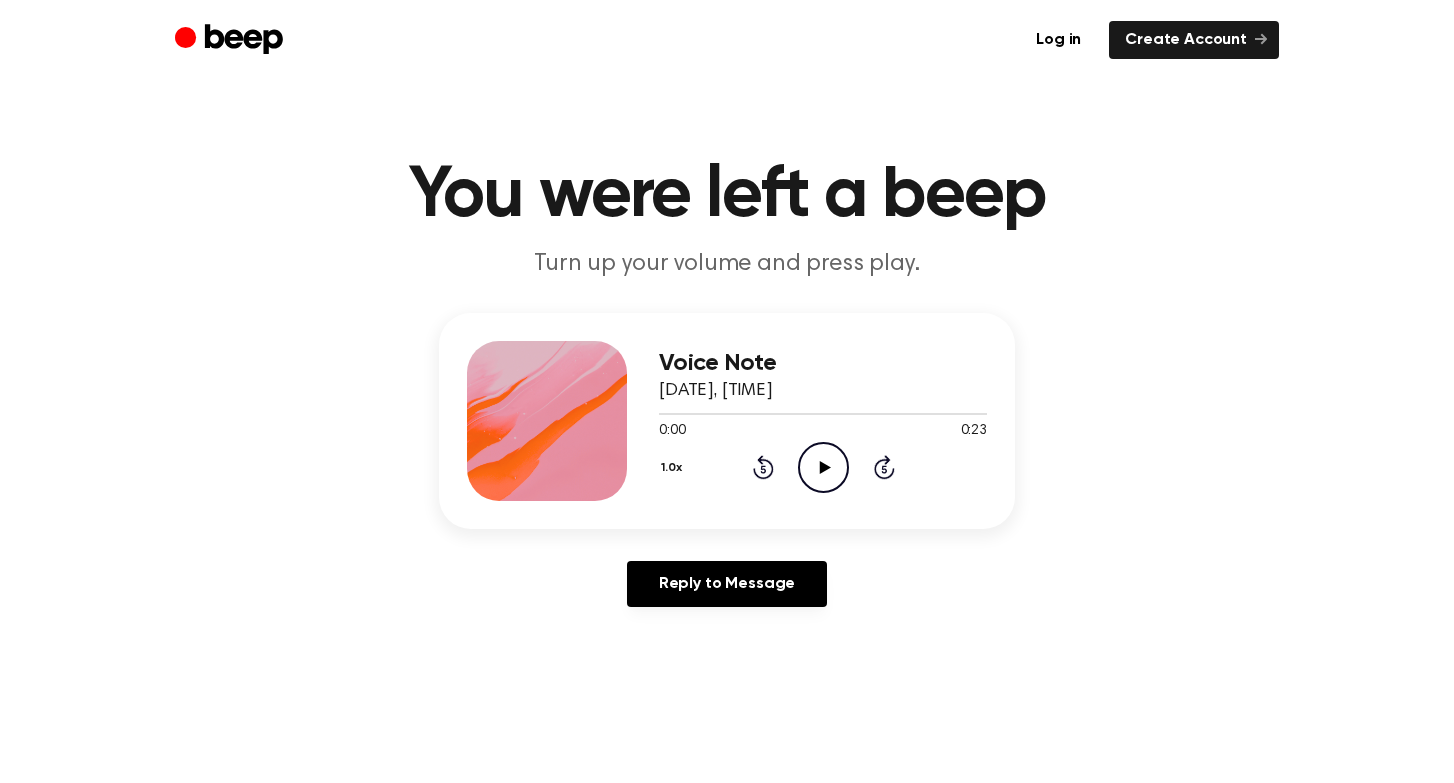 scroll, scrollTop: 0, scrollLeft: 0, axis: both 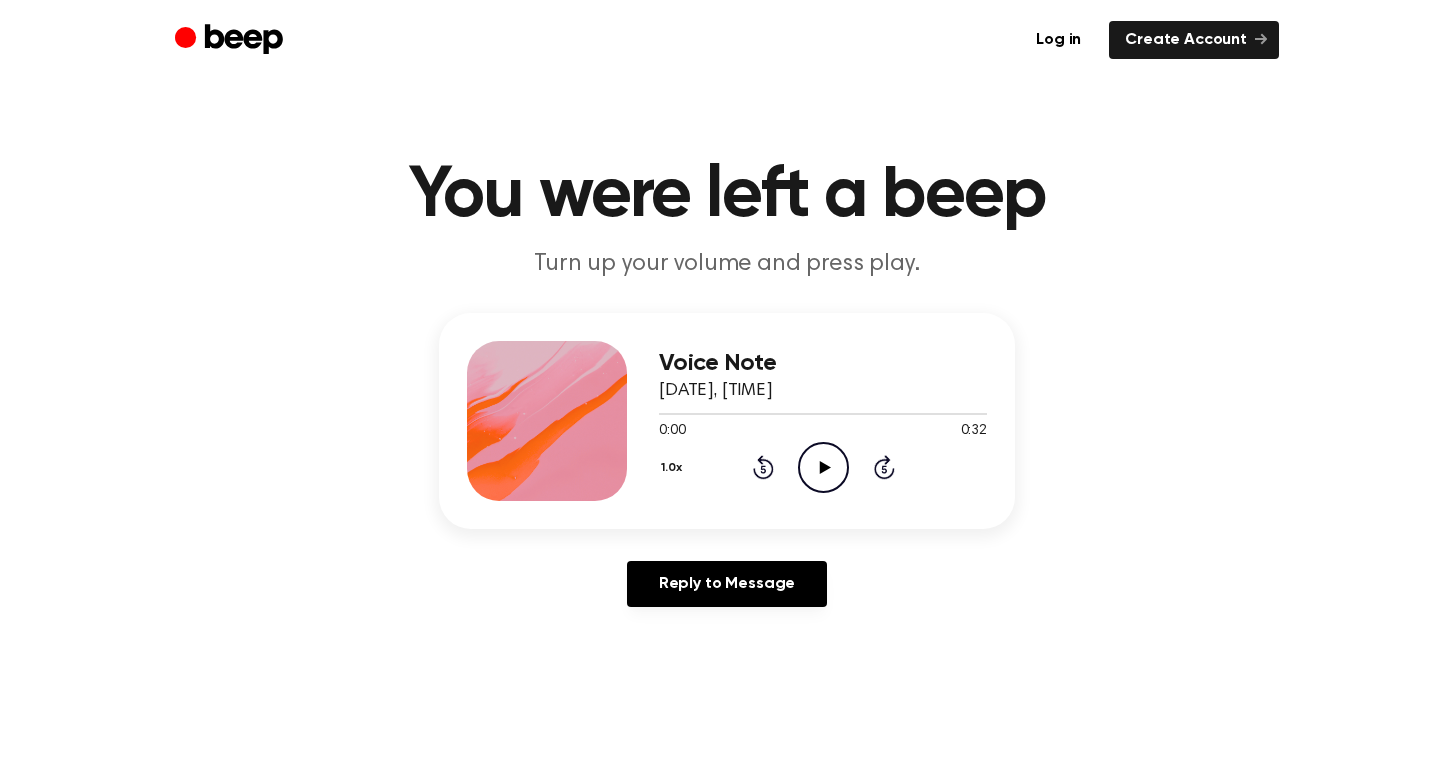 click on "Play Audio" 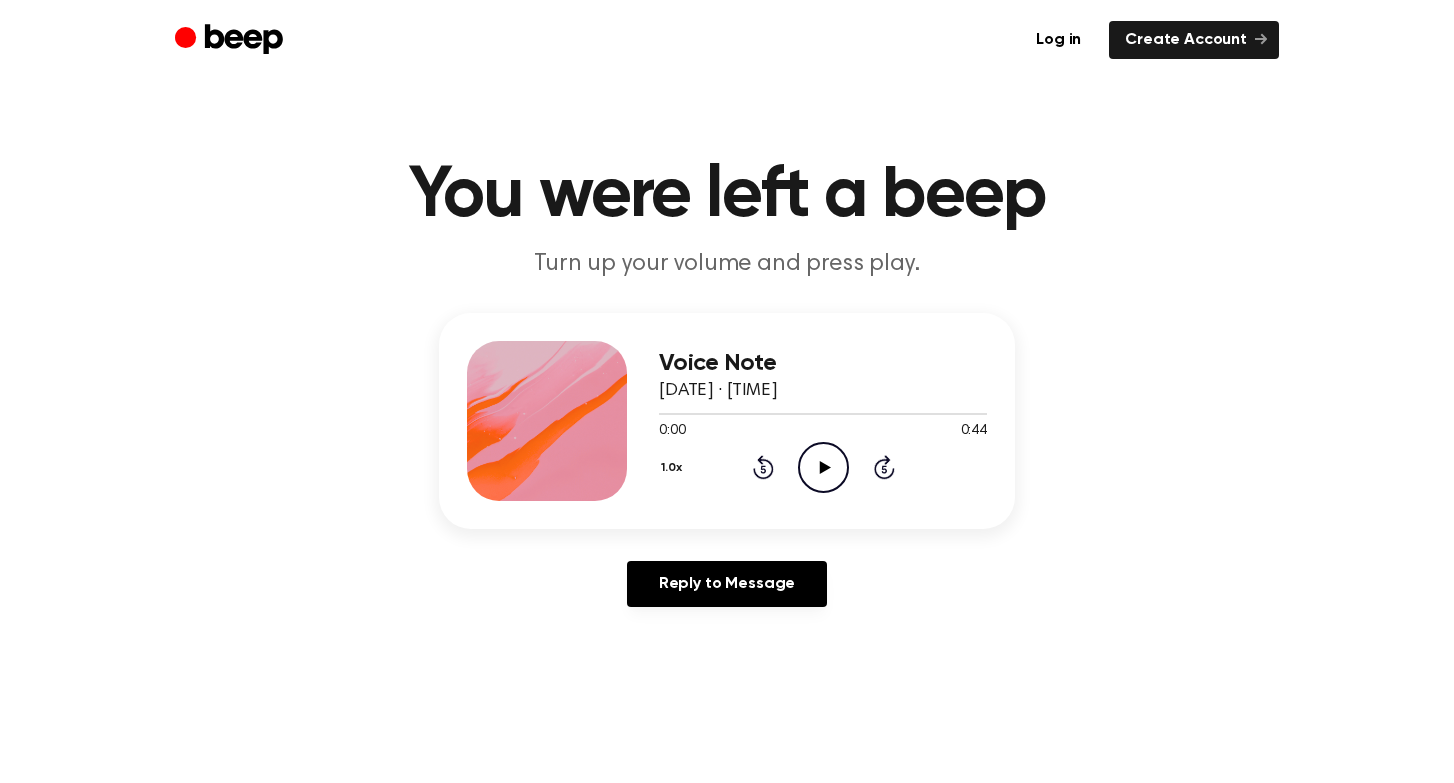 scroll, scrollTop: 0, scrollLeft: 0, axis: both 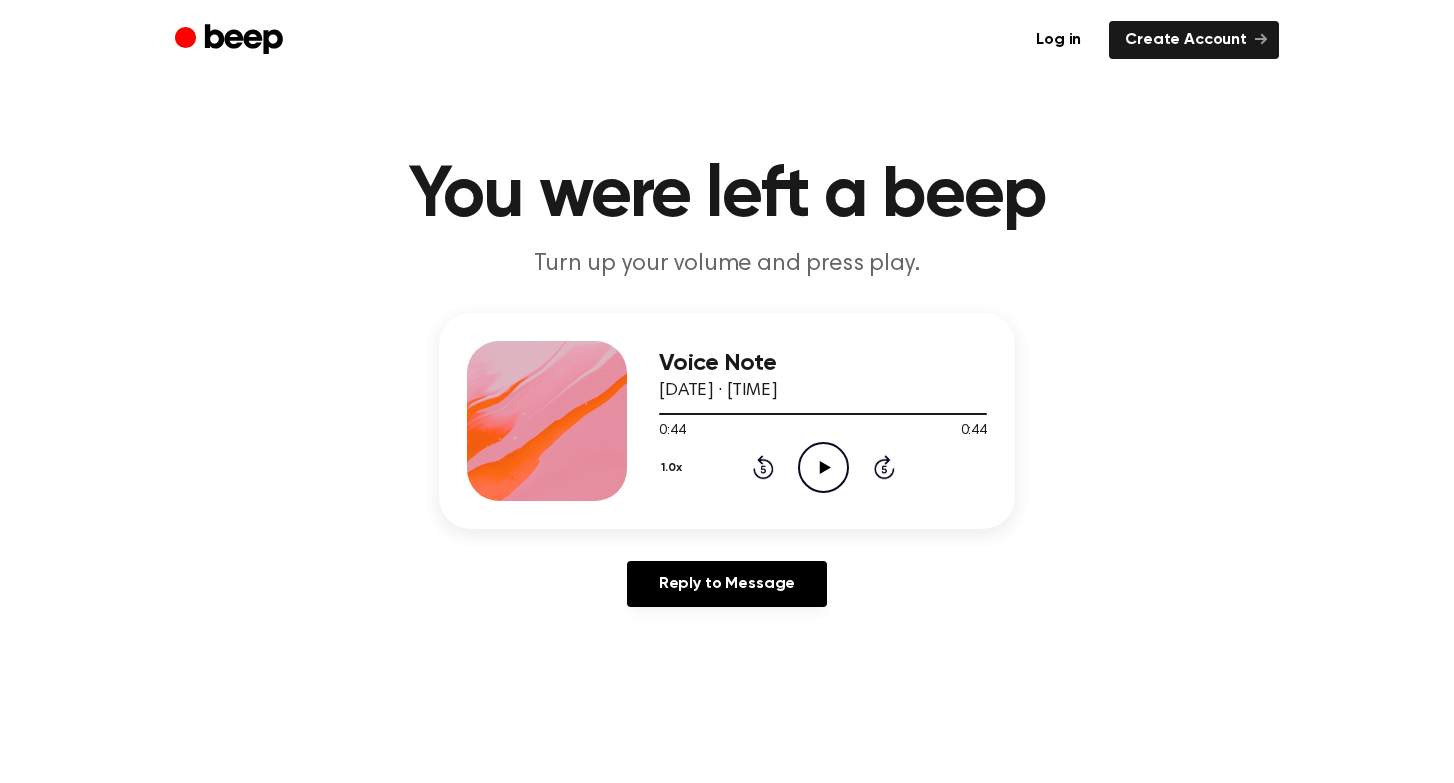 click on "Play Audio" 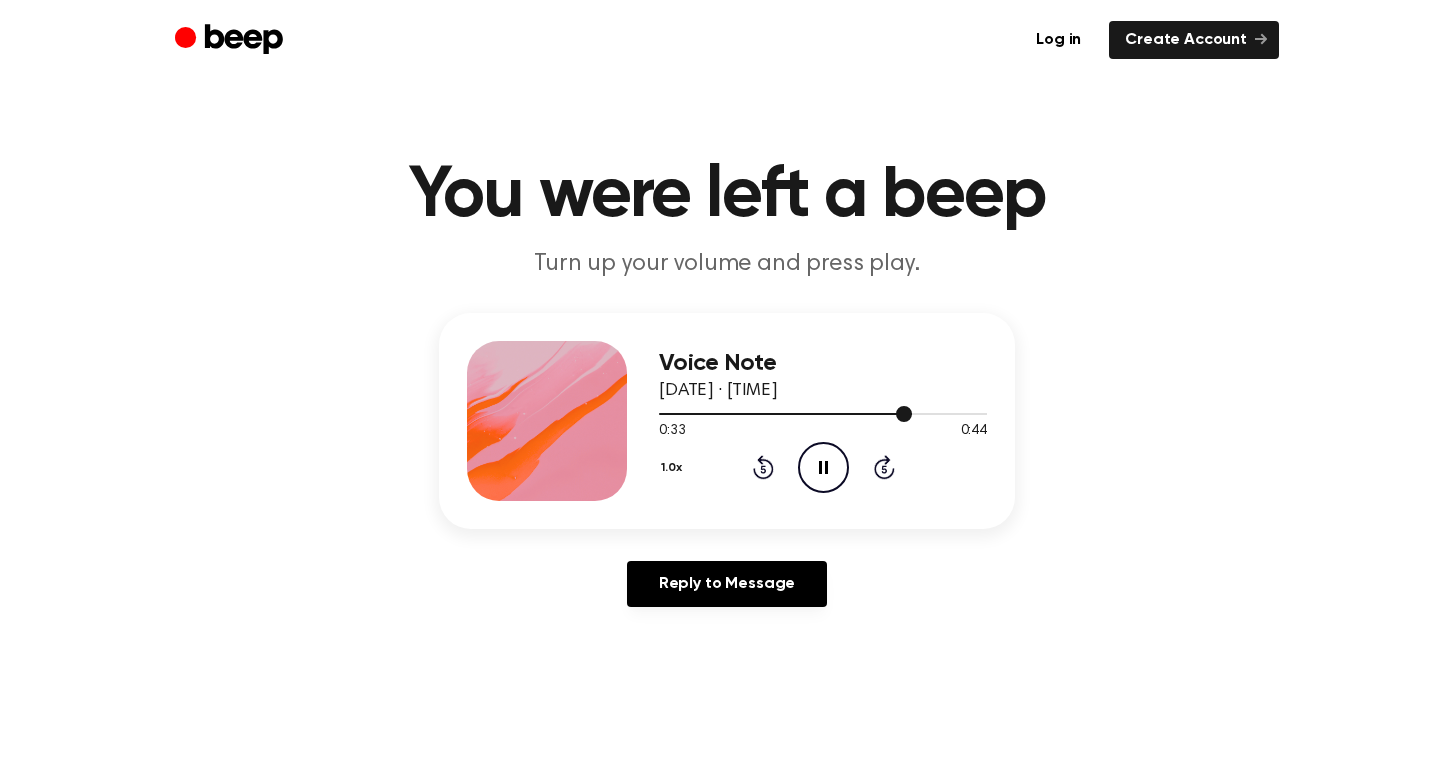 click at bounding box center [823, 413] 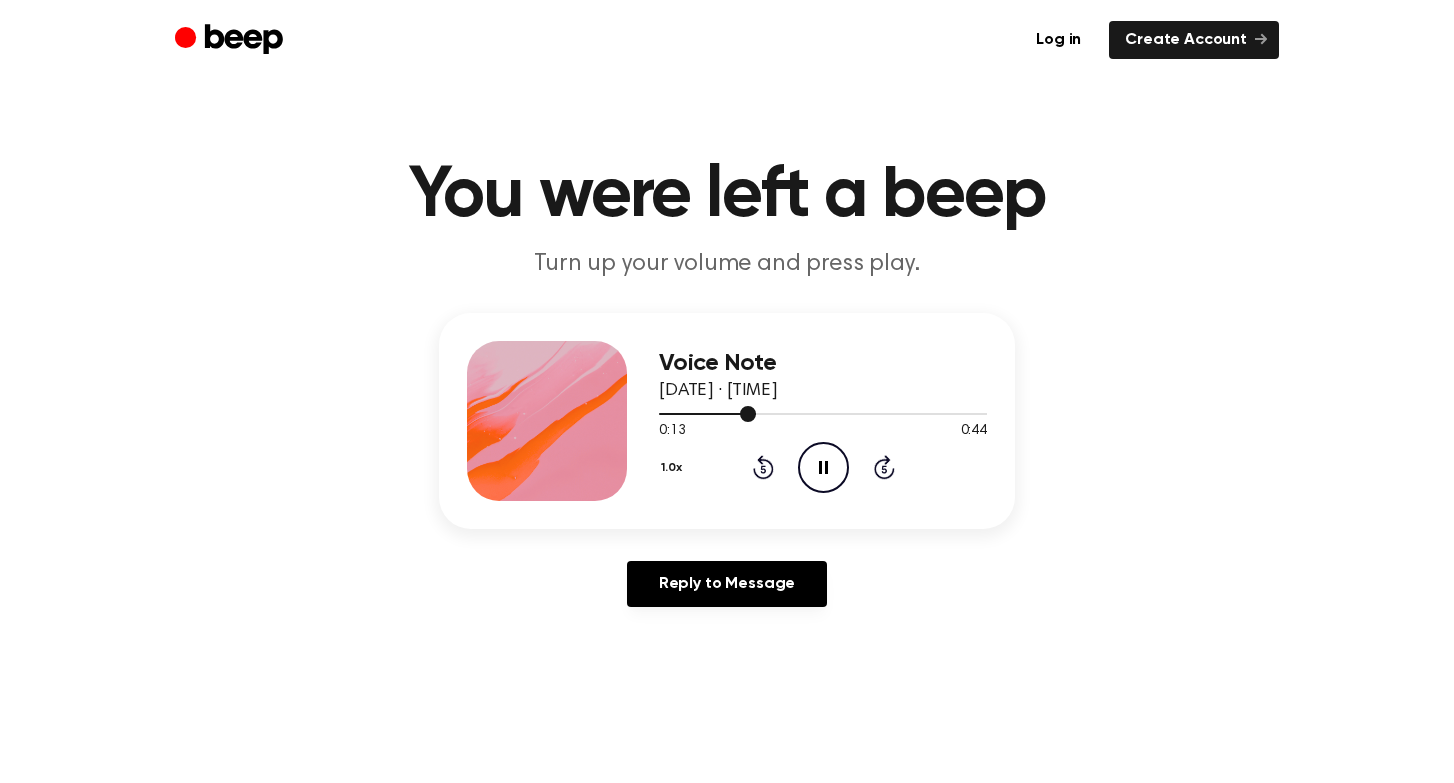 click at bounding box center [823, 413] 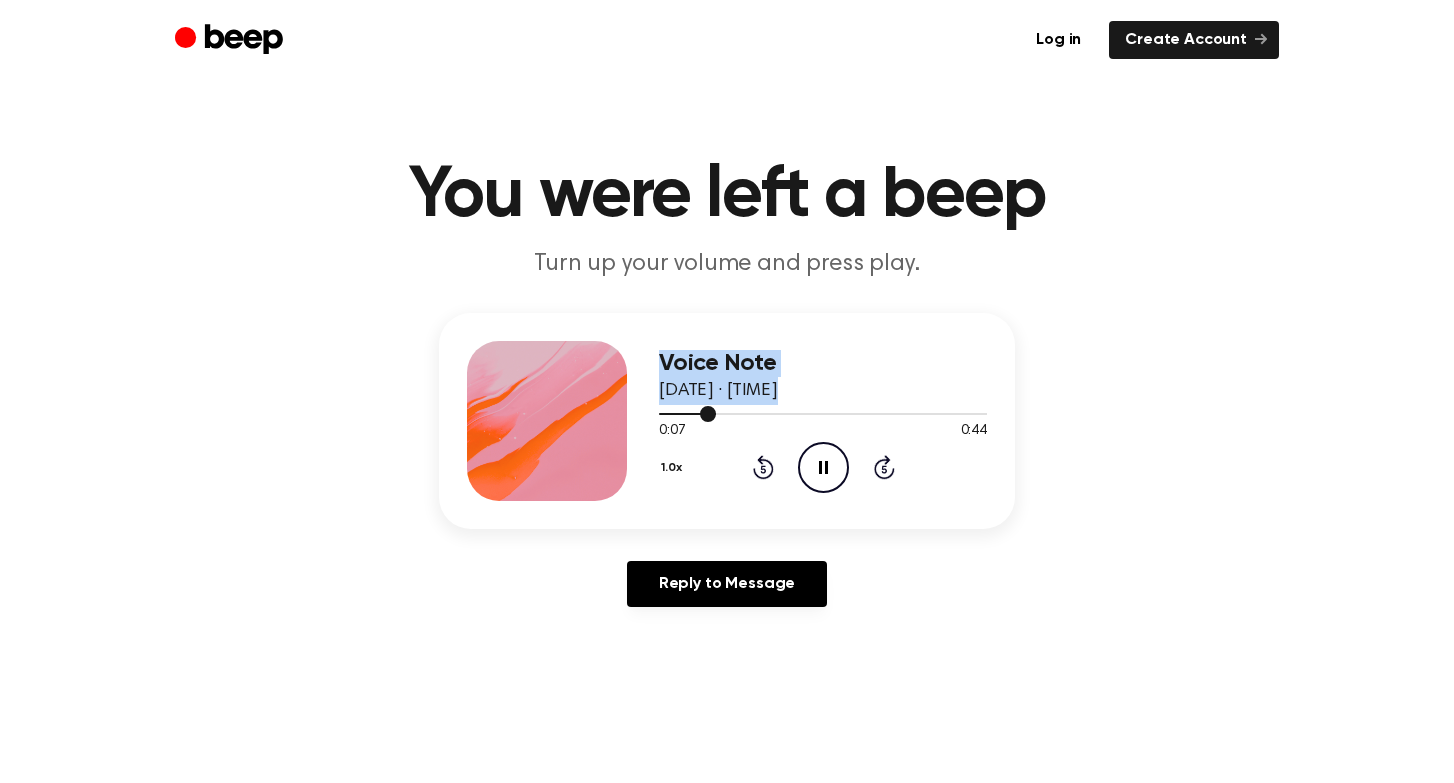 drag, startPoint x: 707, startPoint y: 410, endPoint x: 631, endPoint y: 410, distance: 76 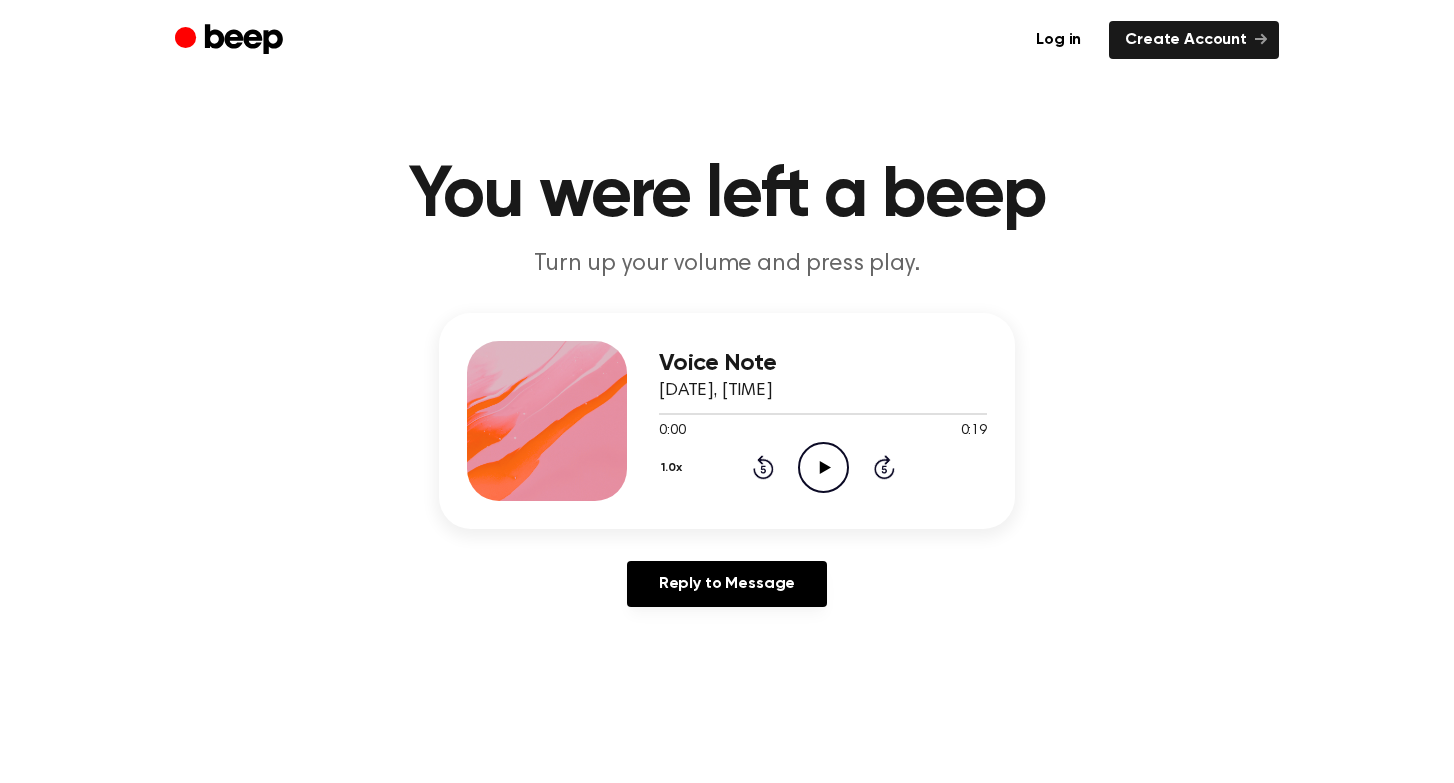 scroll, scrollTop: 0, scrollLeft: 0, axis: both 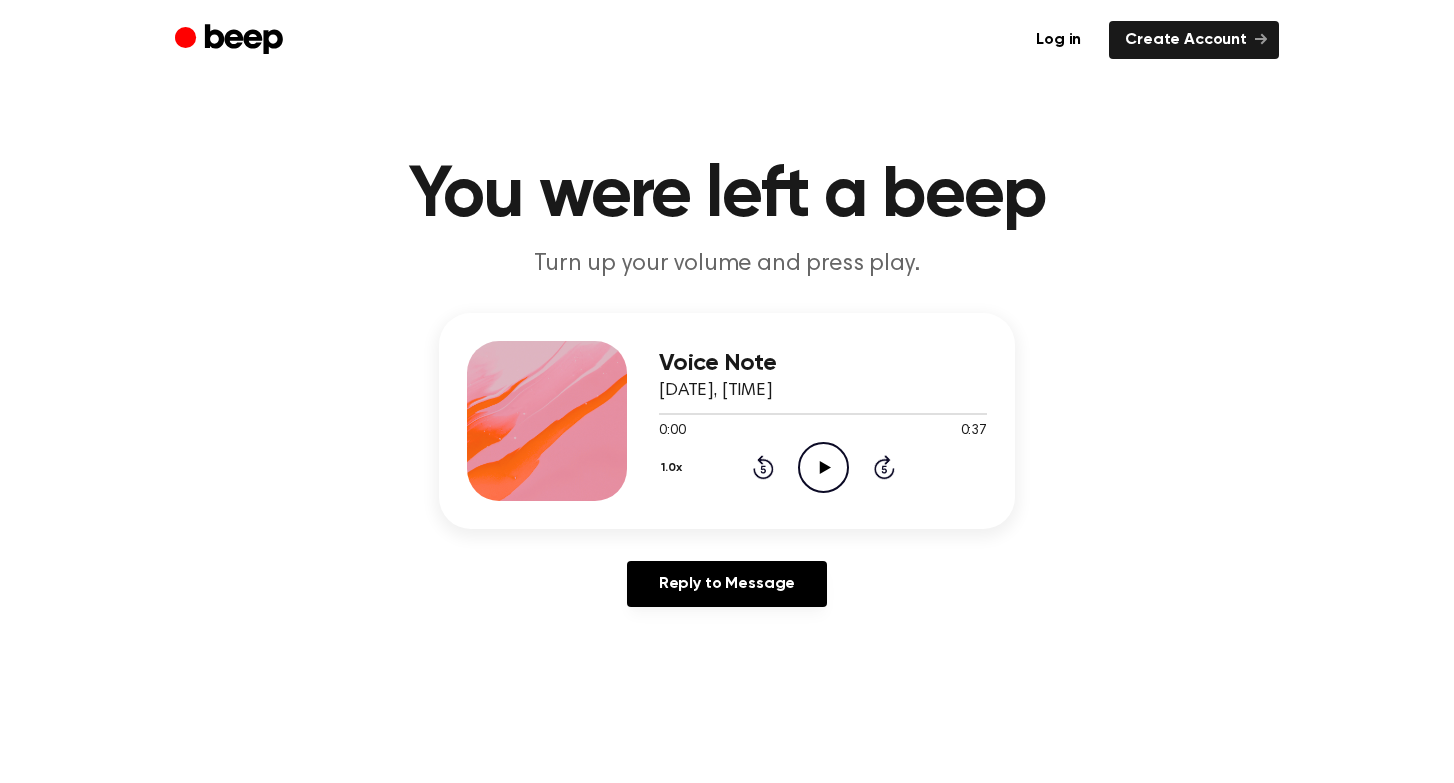 click on "Play Audio" 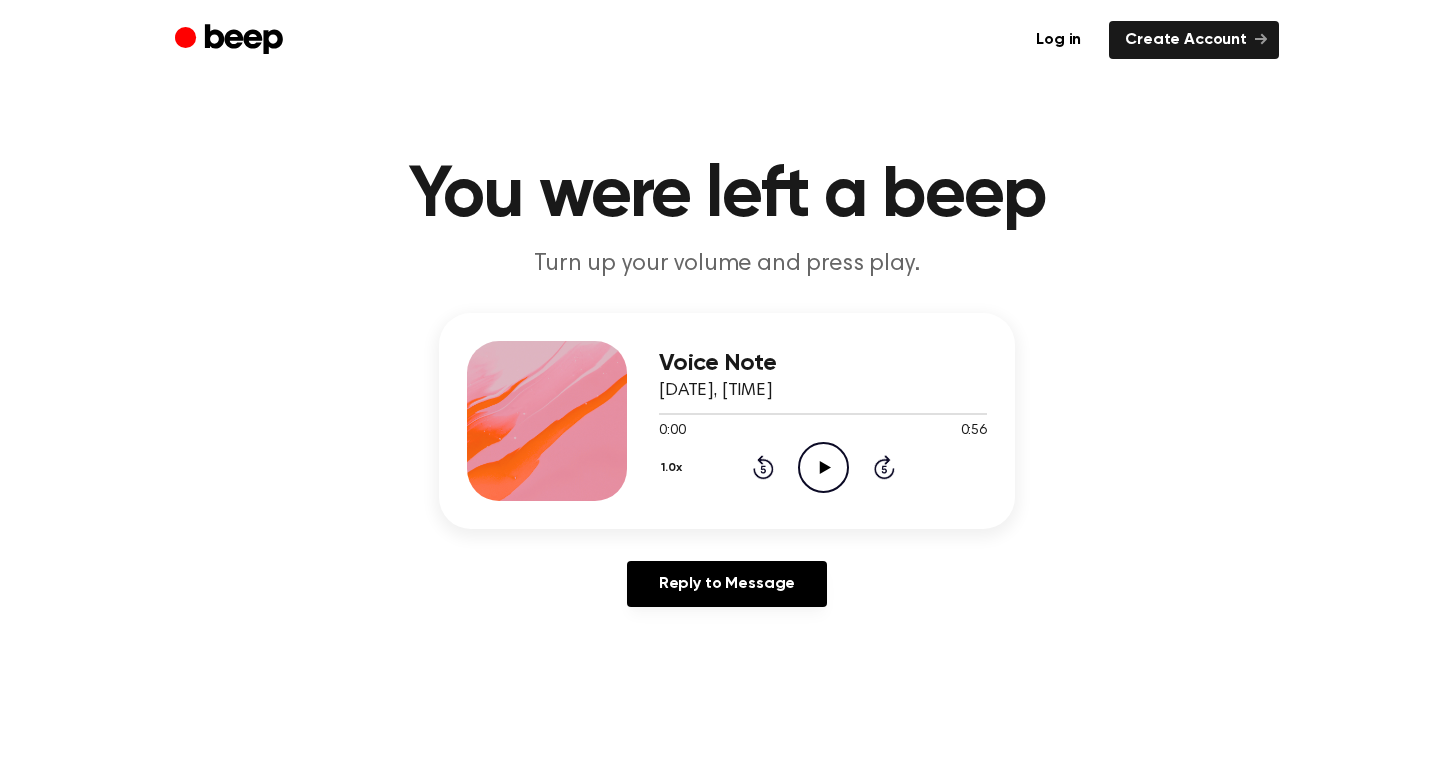 scroll, scrollTop: 0, scrollLeft: 0, axis: both 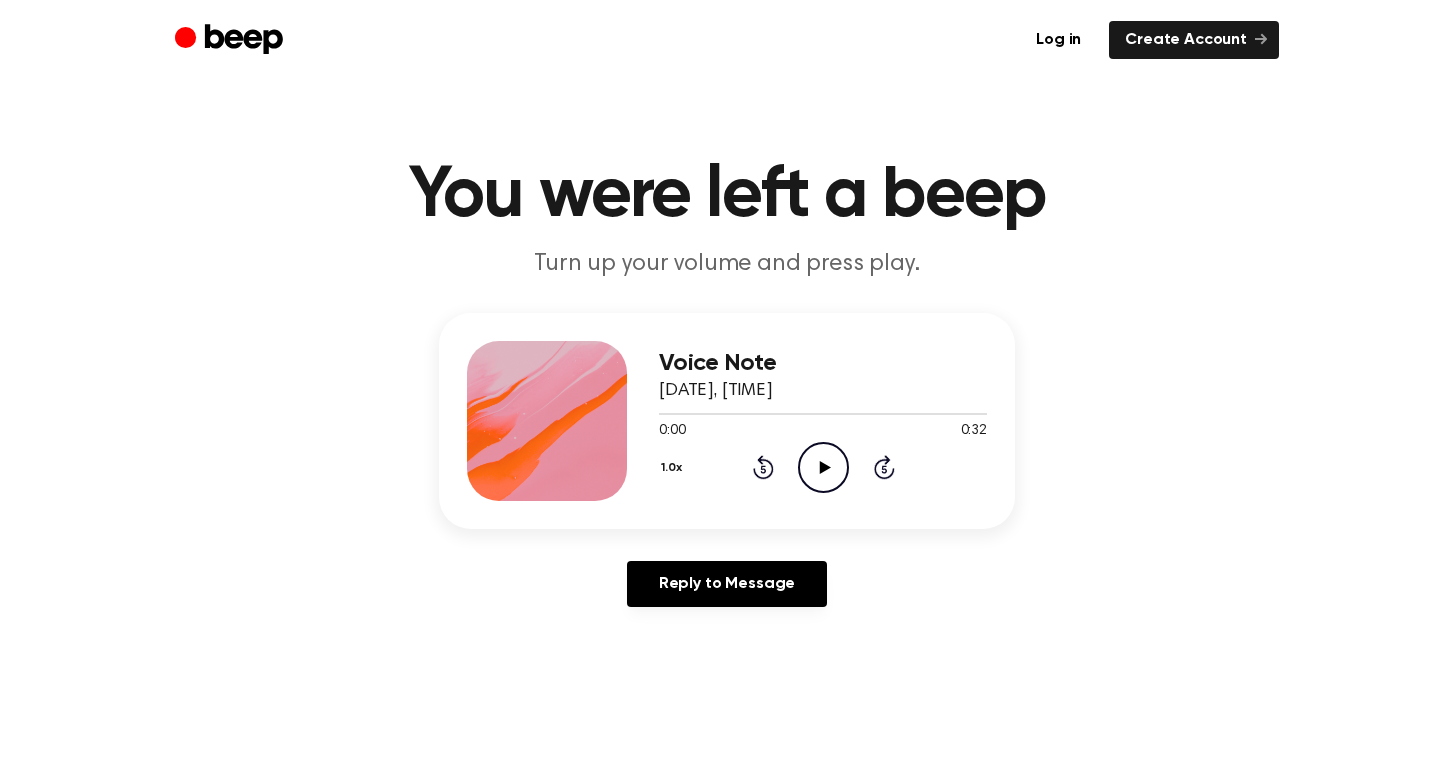 click on "Play Audio" 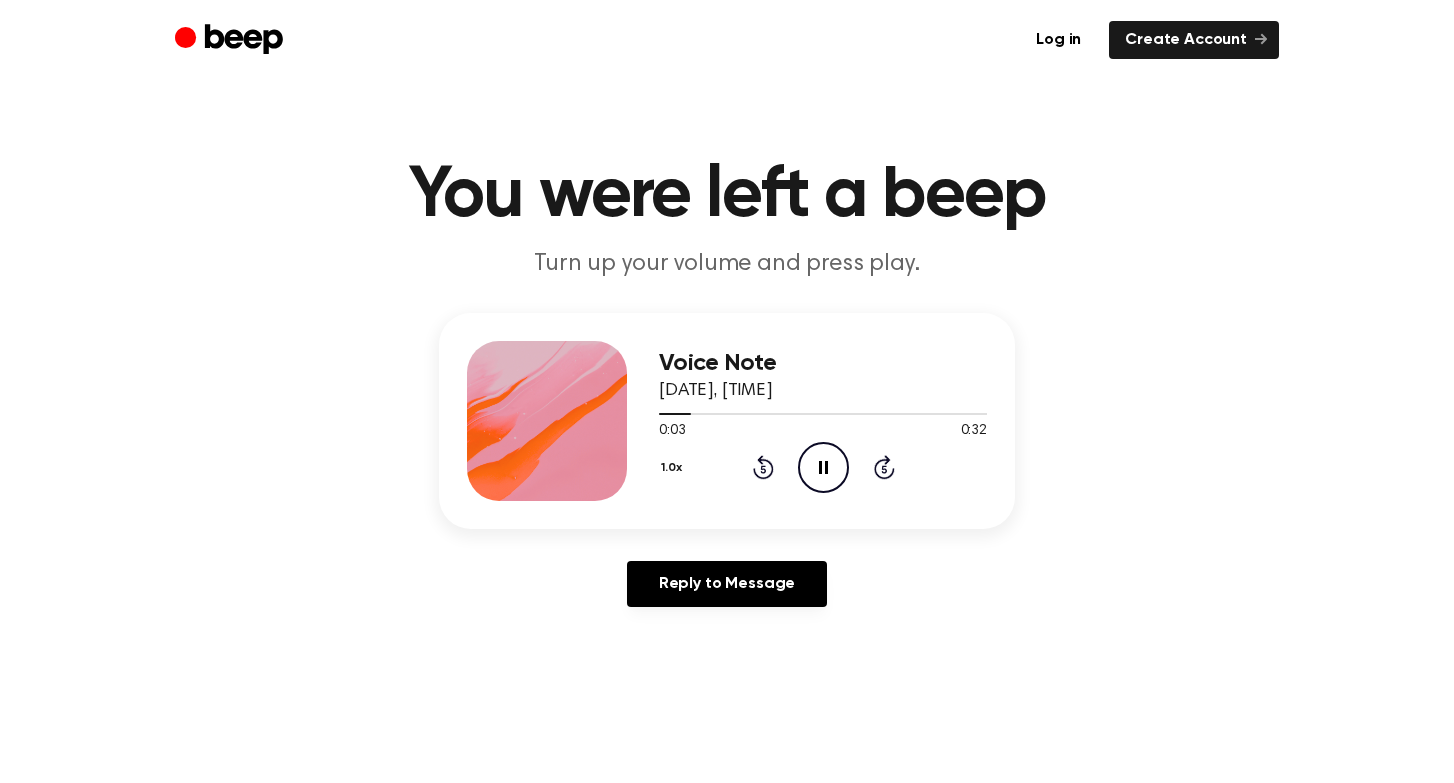 click on "Pause Audio" 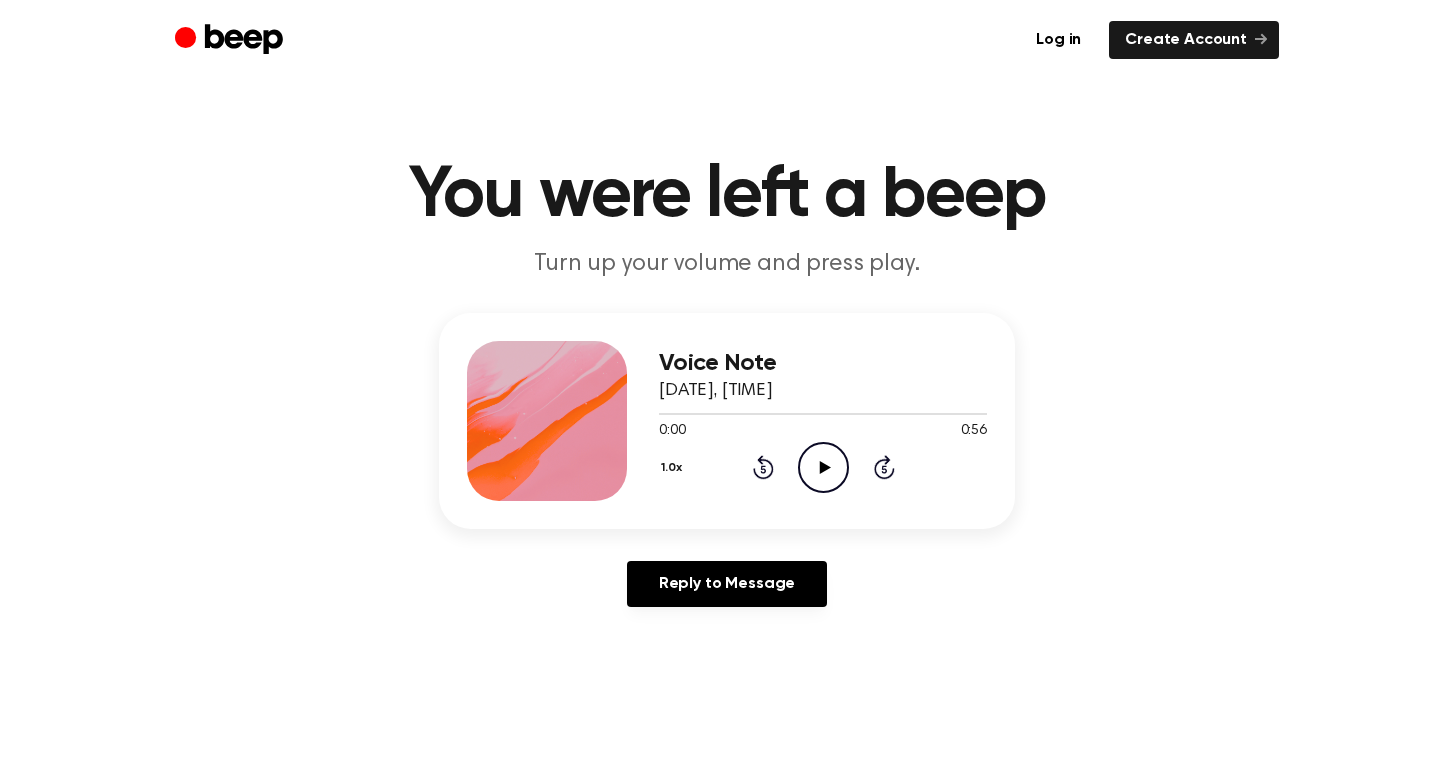 scroll, scrollTop: 0, scrollLeft: 0, axis: both 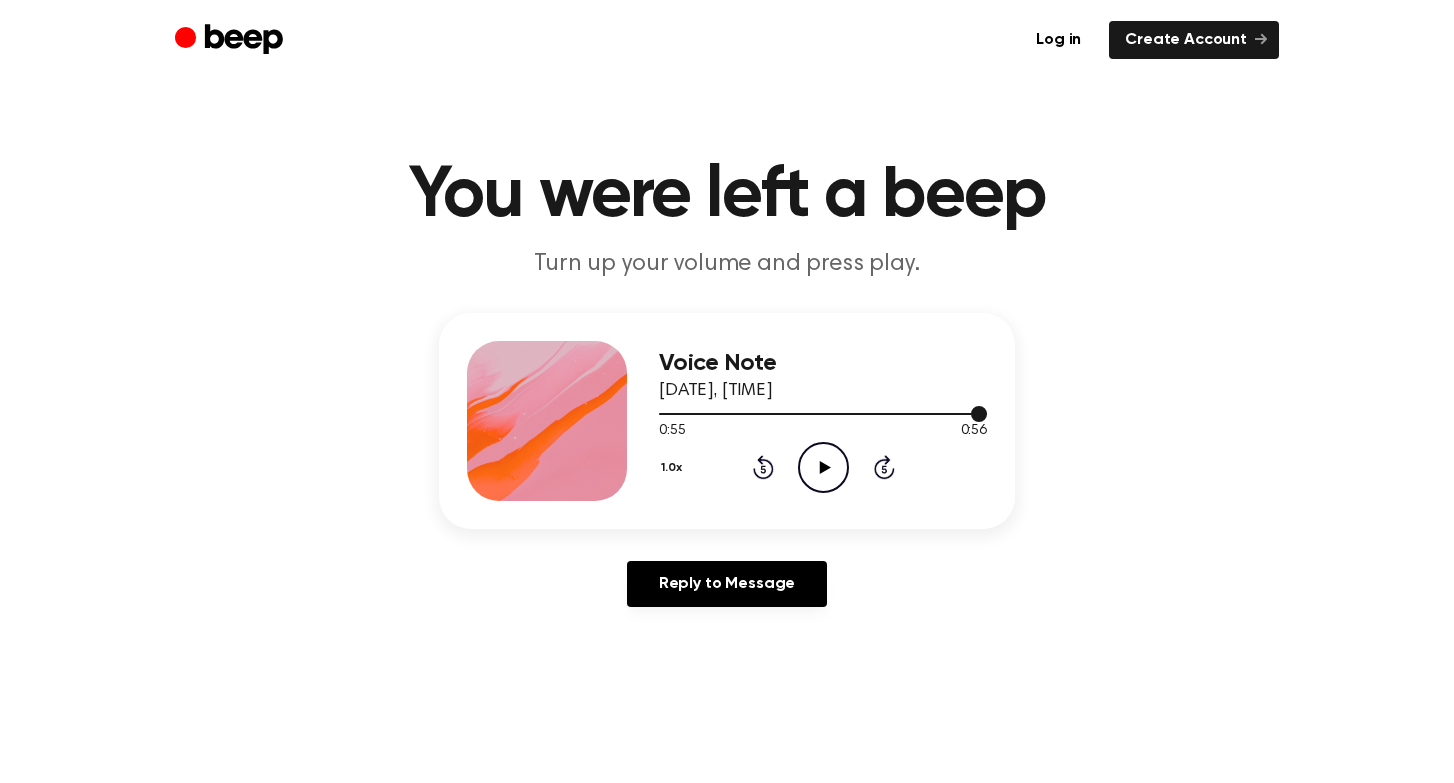 click at bounding box center (823, 413) 